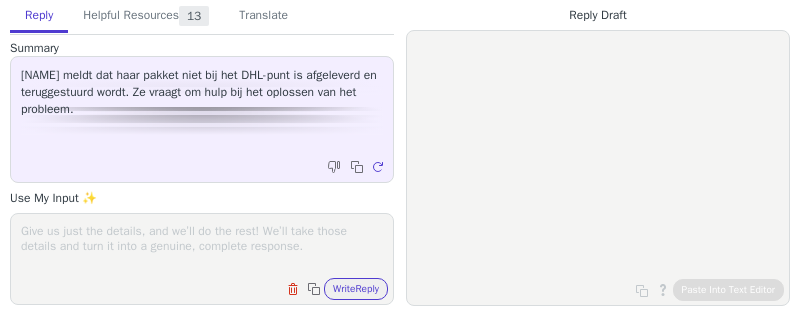 scroll, scrollTop: 0, scrollLeft: 0, axis: both 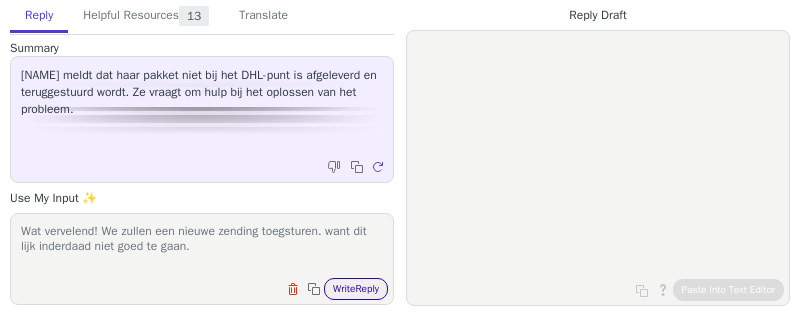 type on "Wat vervelend! We zullen een nieuwe zending toegsturen. want dit lijk inderdaad niet goed te gaan." 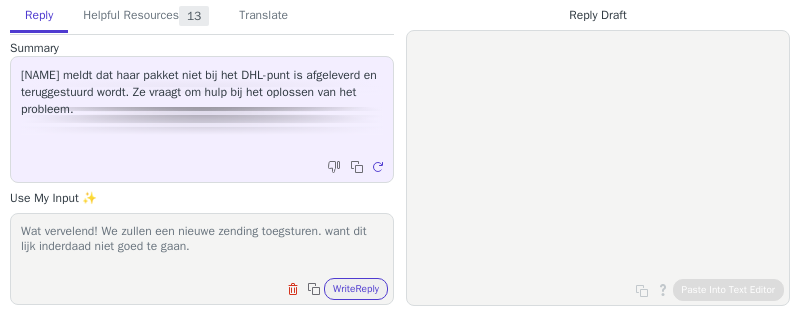drag, startPoint x: 332, startPoint y: 283, endPoint x: 405, endPoint y: 283, distance: 73 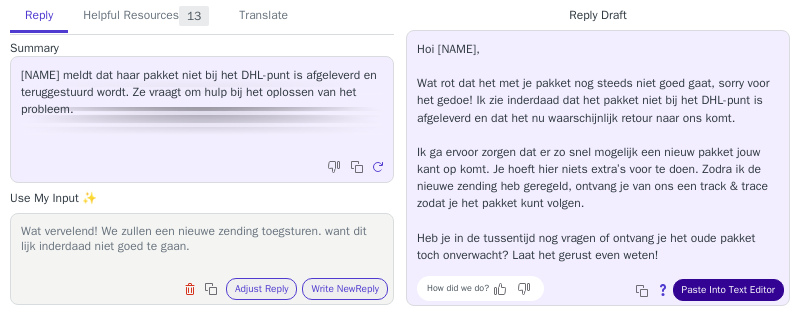 click on "Paste Into Text Editor" at bounding box center [728, 290] 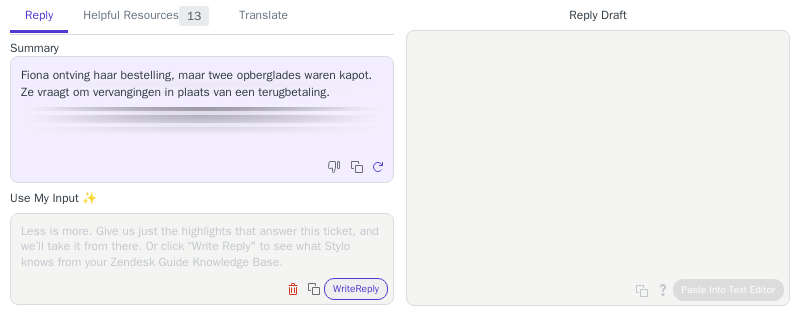 scroll, scrollTop: 0, scrollLeft: 0, axis: both 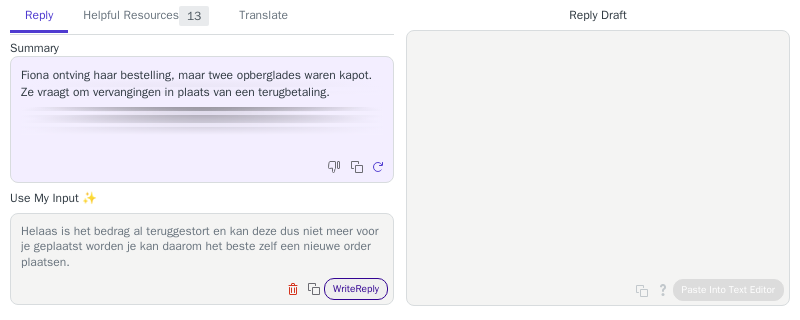 type on "Helaas is het bedrag al teruggestort en kan deze dus niet meer voor je geplaatst worden je kan daarom het beste zelf een nieuwe order plaatsen." 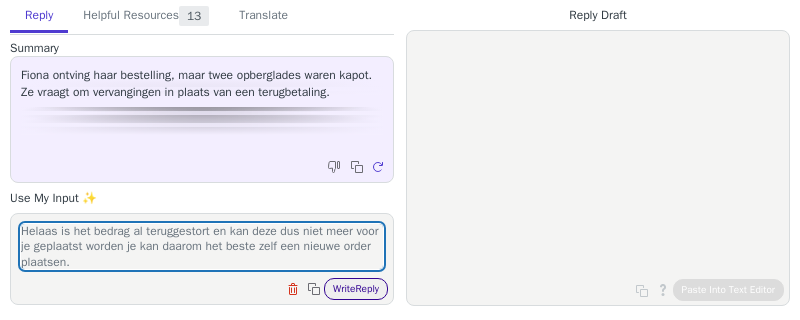 click on "Write  Reply" at bounding box center [356, 289] 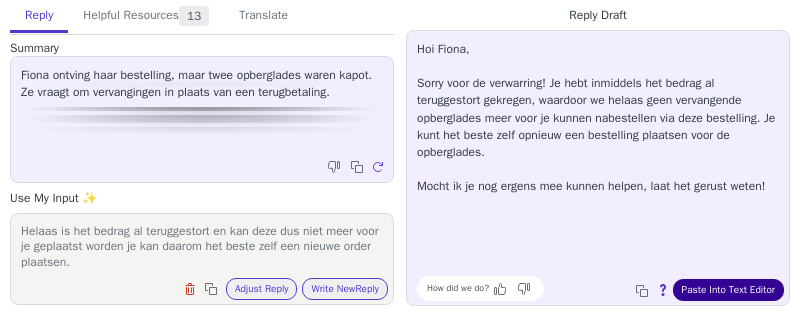 click on "Paste Into Text Editor" at bounding box center (728, 290) 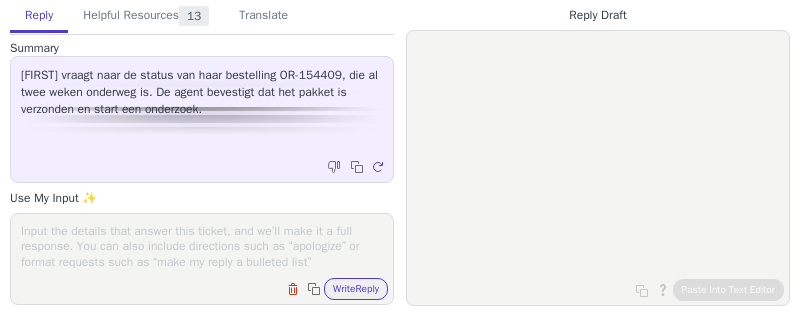 scroll, scrollTop: 0, scrollLeft: 0, axis: both 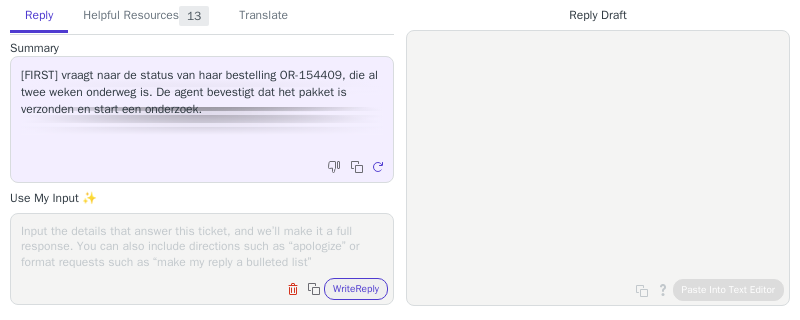click at bounding box center [202, 246] 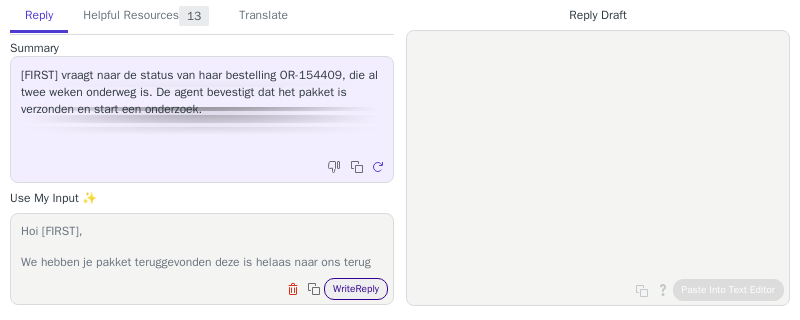 scroll, scrollTop: 77, scrollLeft: 0, axis: vertical 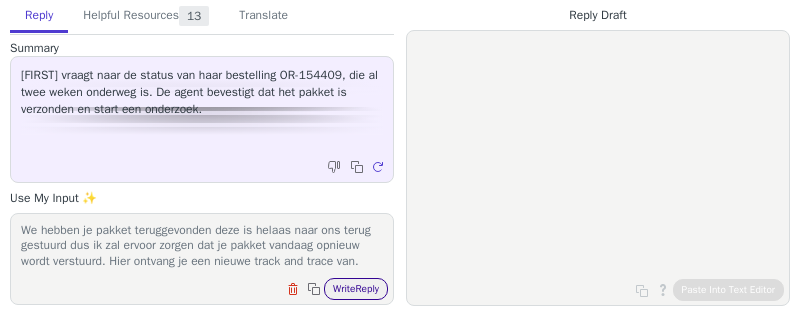 type on "Hoi [FIRST],
We hebben je pakket teruggevonden deze is helaas naar ons terug gestuurd dus ik zal ervoor zorgen dat je pakket vandaag opnieuw wordt verstuurd. Hier ontvang je een nieuwe track and trace van." 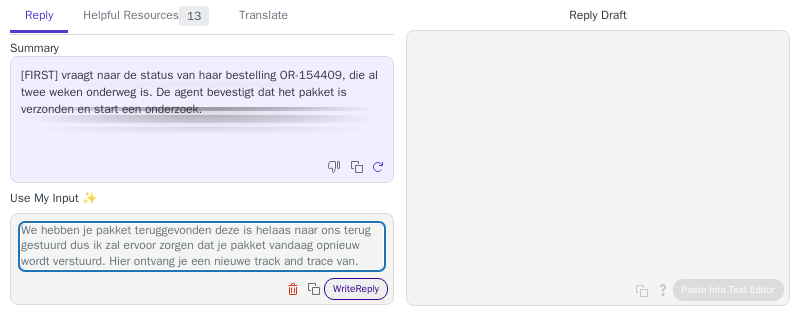drag, startPoint x: 359, startPoint y: 293, endPoint x: 337, endPoint y: 291, distance: 22.090721 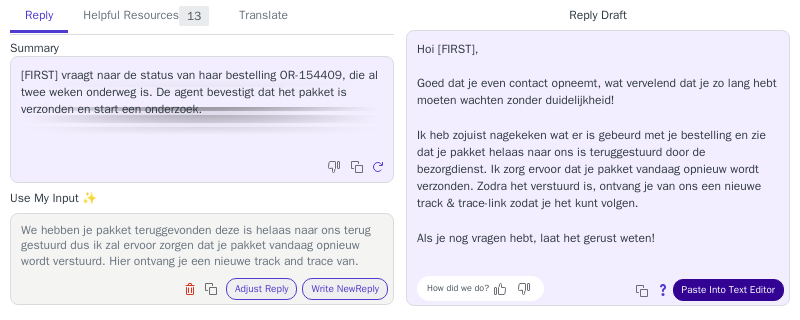 click on "Paste Into Text Editor" at bounding box center (728, 290) 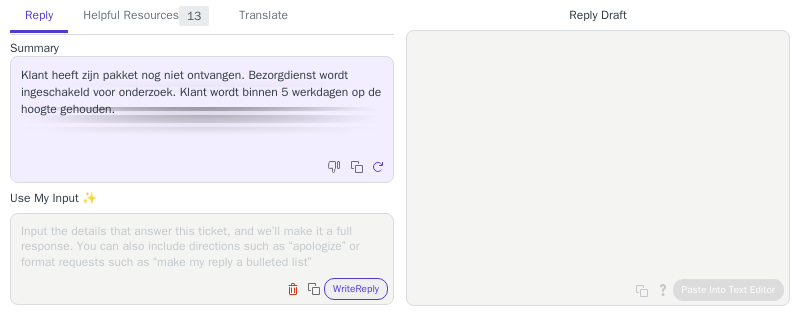 scroll, scrollTop: 0, scrollLeft: 0, axis: both 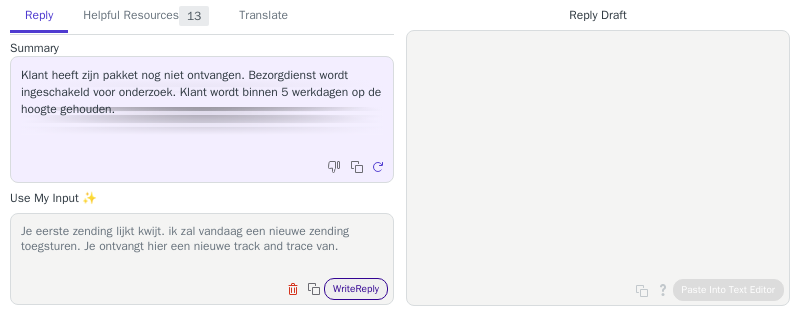 type on "Je eerste zending lijkt kwijt. ik zal vandaag een nieuwe zending toegsturen. Je ontvangt hier een nieuwe track and trace van." 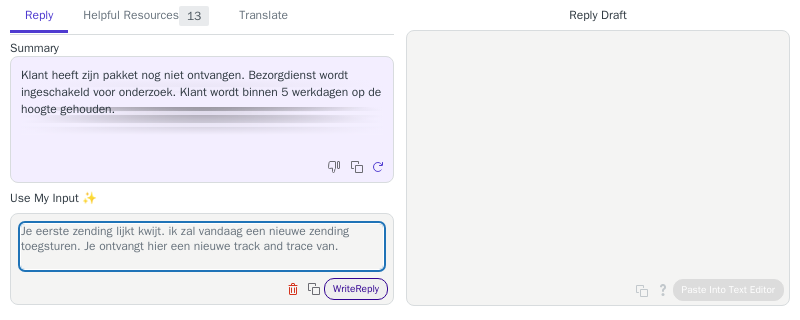 click on "Write  Reply" at bounding box center [356, 289] 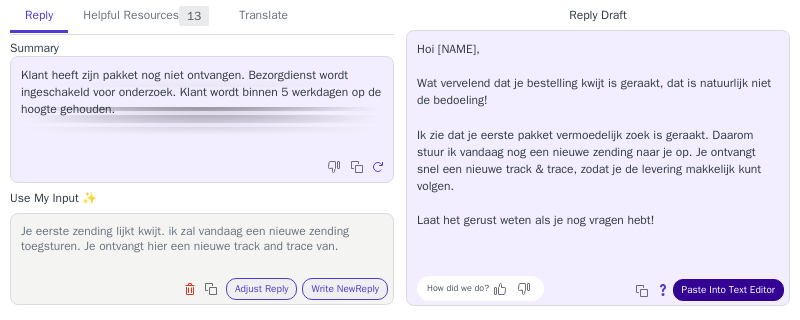 click on "Paste Into Text Editor" at bounding box center [728, 290] 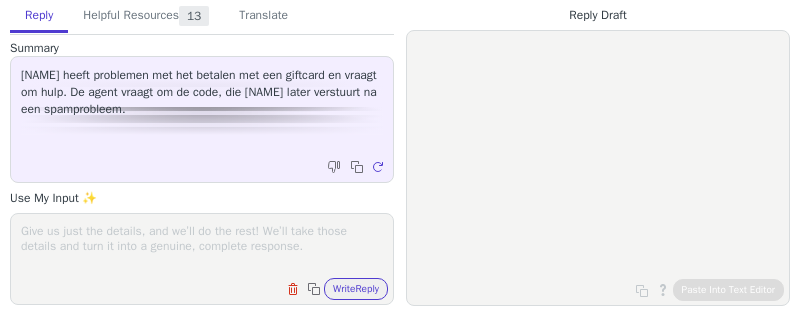 scroll, scrollTop: 0, scrollLeft: 0, axis: both 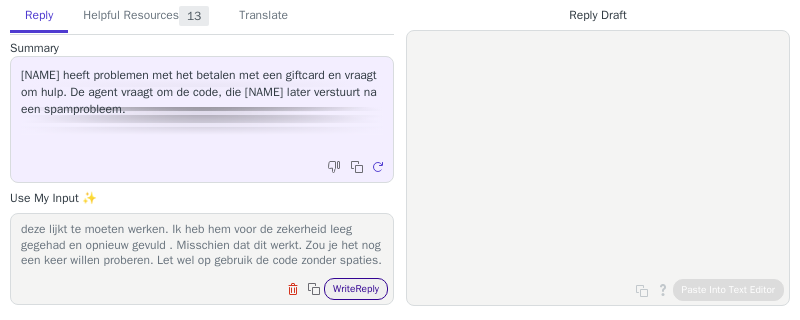 type on "Geen probleem kan gebeuren. Ik heb je giftcard gecontroleerd maar deze lijkt te moeten werken. Ik heb hem voor de zekerheid leeg gegehad en opnieuw gevuld . Misschien dat dit werkt. Zou je het nog een keer willen proberen. Let wel op gebruik de code zonder spaties." 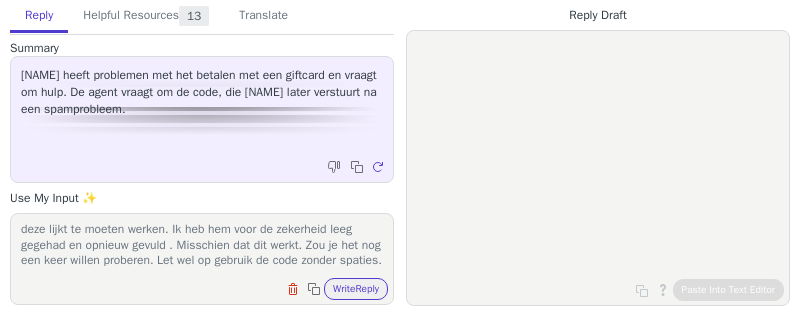 drag, startPoint x: 359, startPoint y: 292, endPoint x: 447, endPoint y: 285, distance: 88.27797 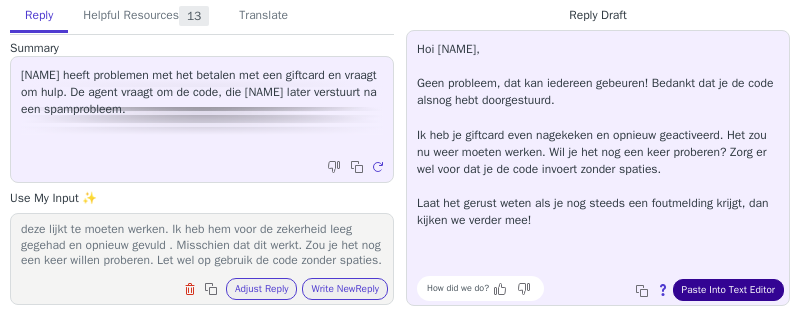 click on "Paste Into Text Editor" at bounding box center (728, 290) 